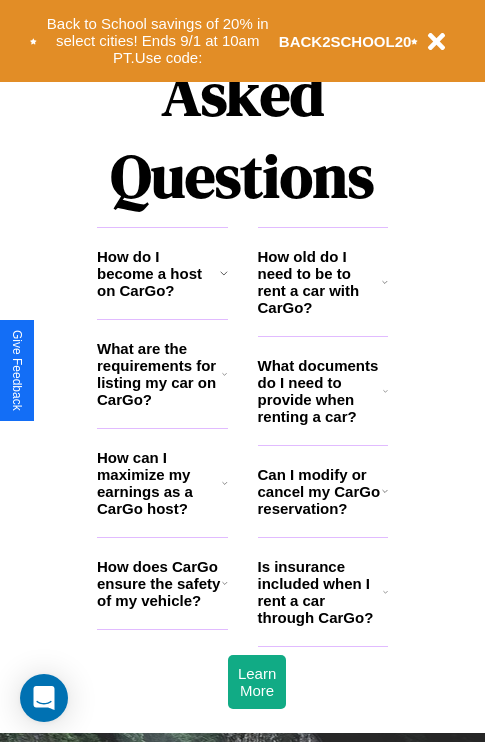 scroll, scrollTop: 2423, scrollLeft: 0, axis: vertical 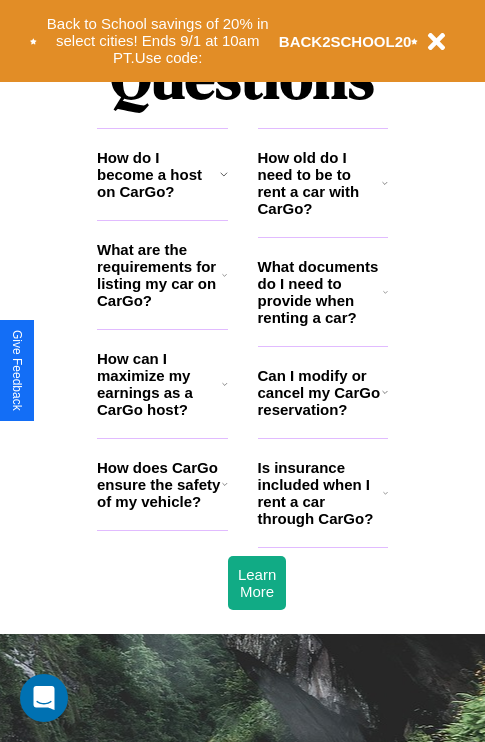 click 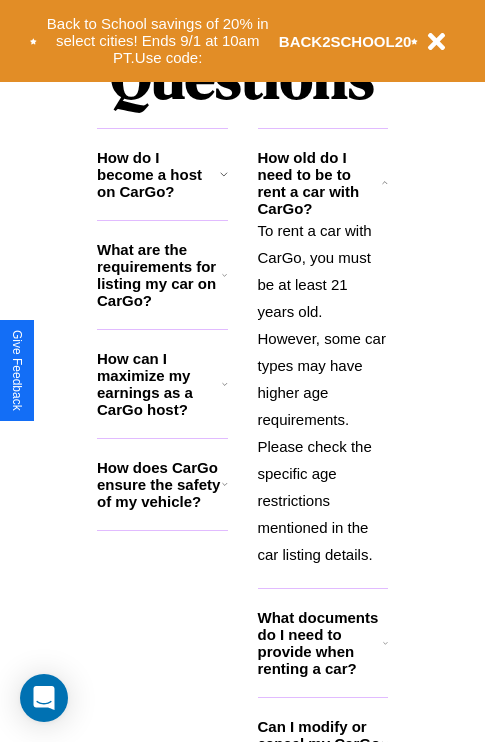 click on "How can I maximize my earnings as a CarGo host?" at bounding box center [159, 384] 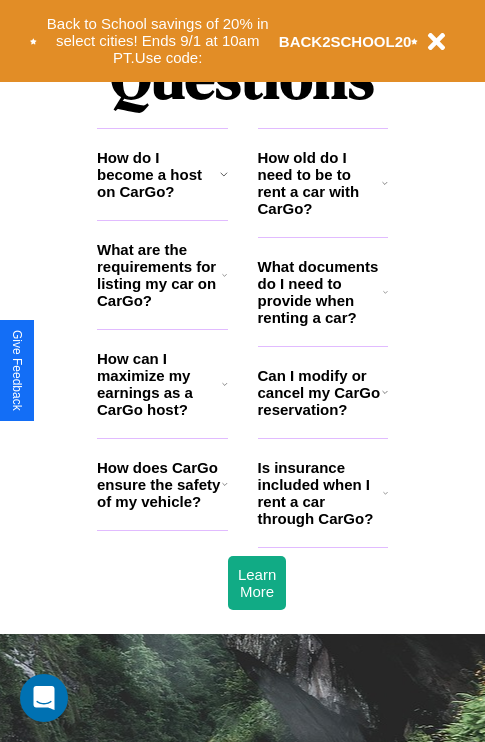 click on "Is insurance included when I rent a car through CarGo?" at bounding box center [320, 493] 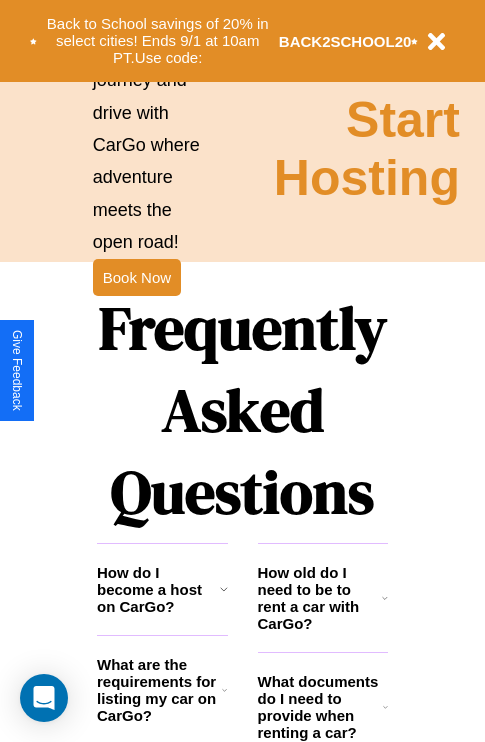 scroll, scrollTop: 1996, scrollLeft: 0, axis: vertical 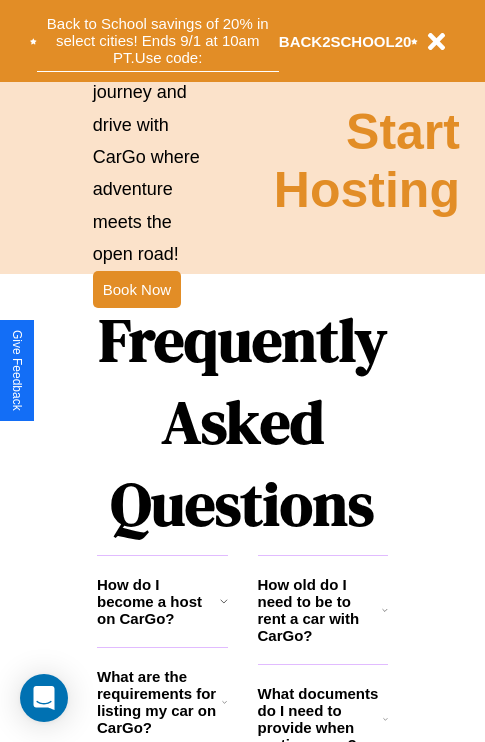 click on "Back to School savings of 20% in select cities! Ends 9/1 at 10am PT.  Use code:" at bounding box center (158, 41) 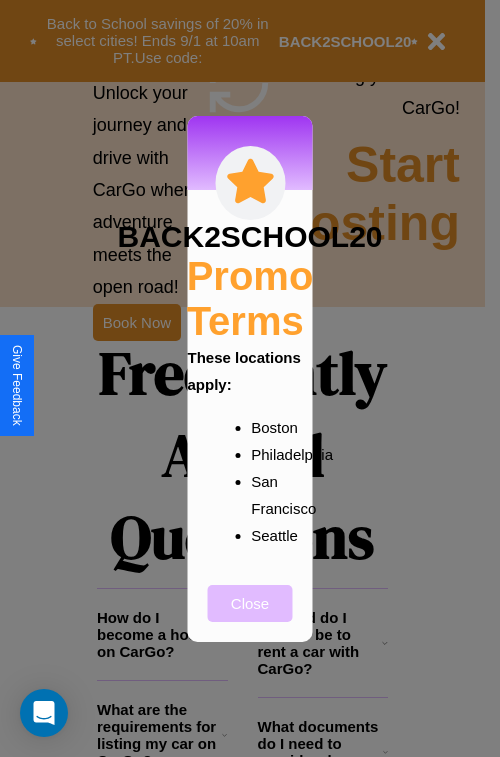 click on "Close" at bounding box center [250, 603] 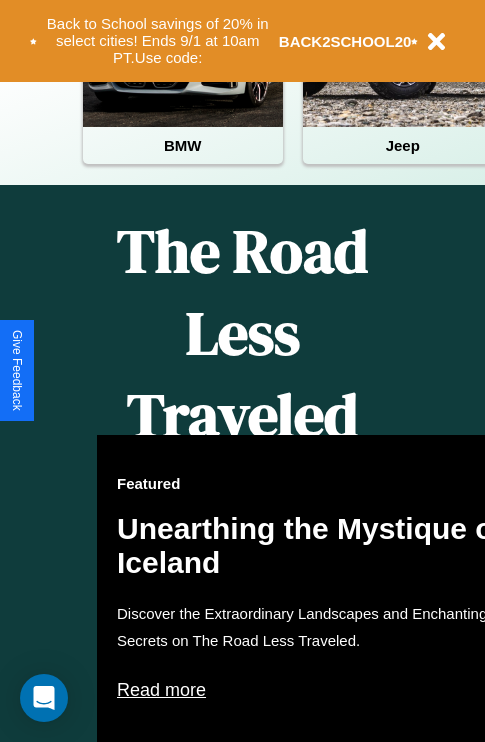 scroll, scrollTop: 0, scrollLeft: 0, axis: both 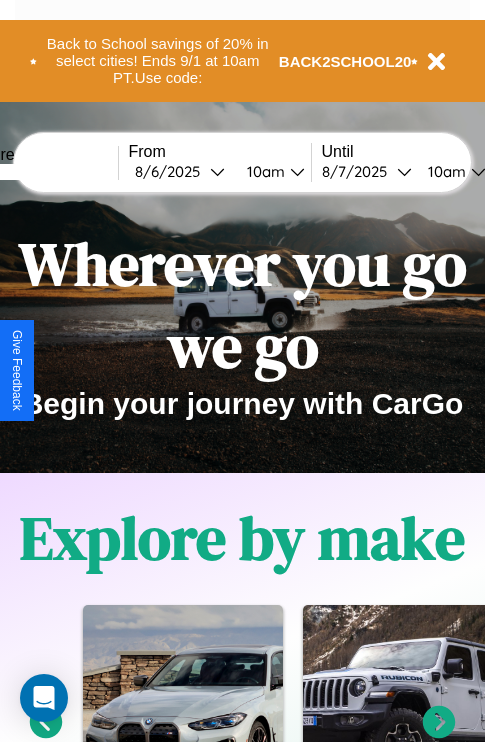 click at bounding box center [43, 172] 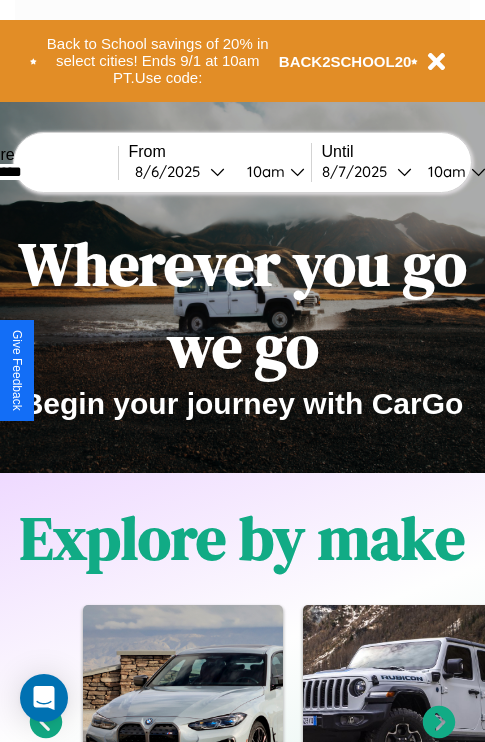 type on "*********" 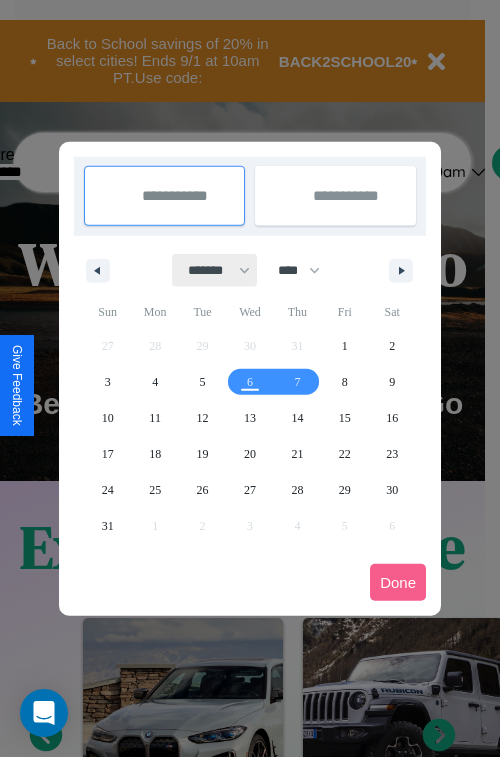 click on "******* ******** ***** ***** *** **** **** ****** ********* ******* ******** ********" at bounding box center [215, 270] 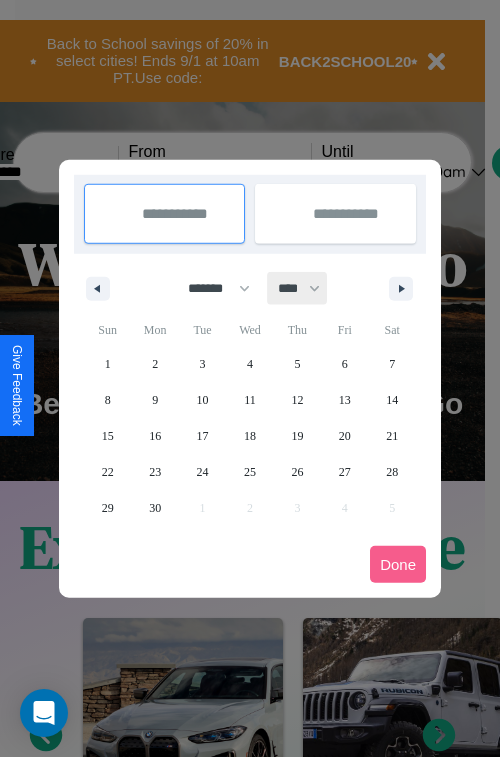 click on "**** **** **** **** **** **** **** **** **** **** **** **** **** **** **** **** **** **** **** **** **** **** **** **** **** **** **** **** **** **** **** **** **** **** **** **** **** **** **** **** **** **** **** **** **** **** **** **** **** **** **** **** **** **** **** **** **** **** **** **** **** **** **** **** **** **** **** **** **** **** **** **** **** **** **** **** **** **** **** **** **** **** **** **** **** **** **** **** **** **** **** **** **** **** **** **** **** **** **** **** **** **** **** **** **** **** **** **** **** **** **** **** **** **** **** **** **** **** **** **** ****" at bounding box center (298, 288) 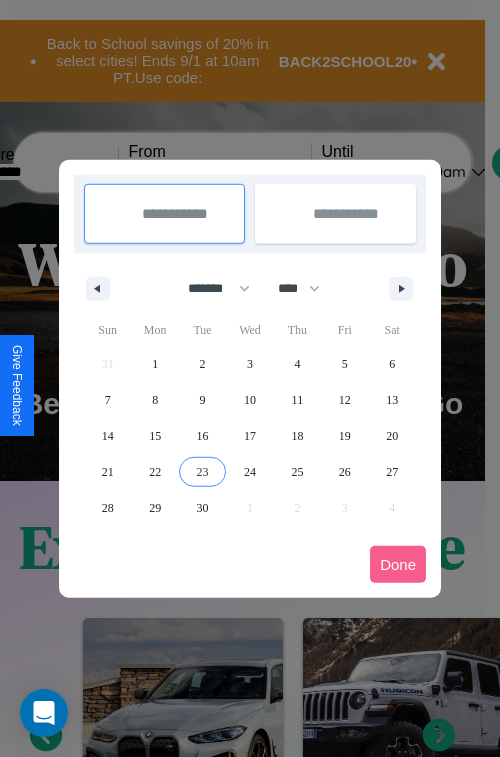 click on "23" at bounding box center (203, 472) 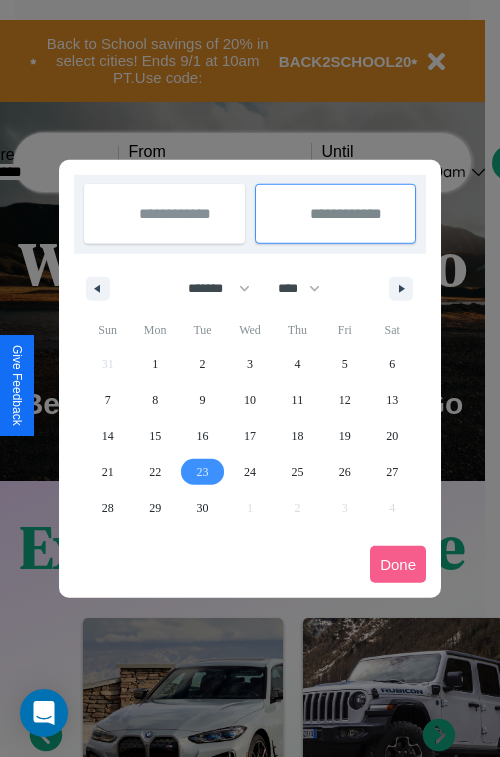 click on "28" at bounding box center [108, 508] 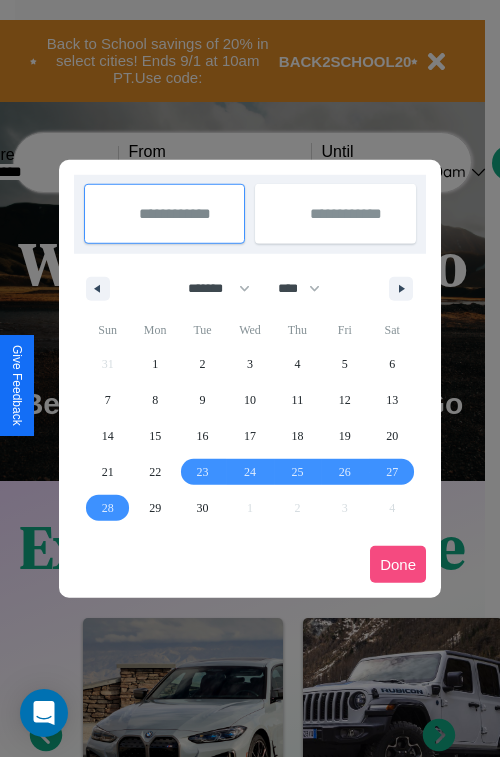 click on "Done" at bounding box center (398, 564) 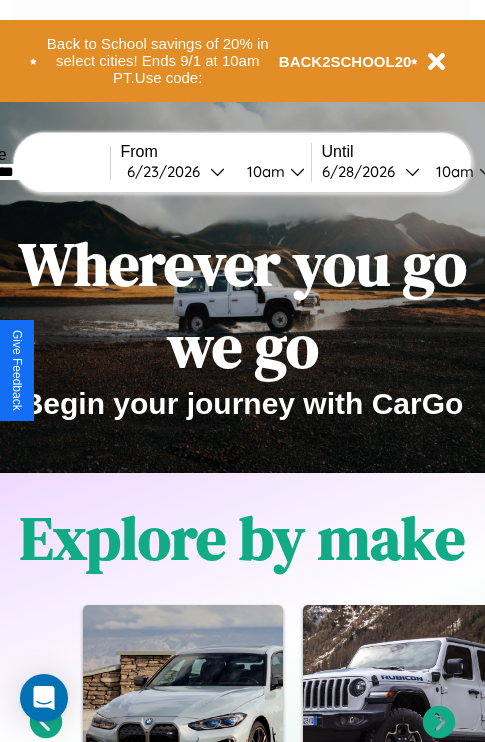 click on "10am" at bounding box center [263, 171] 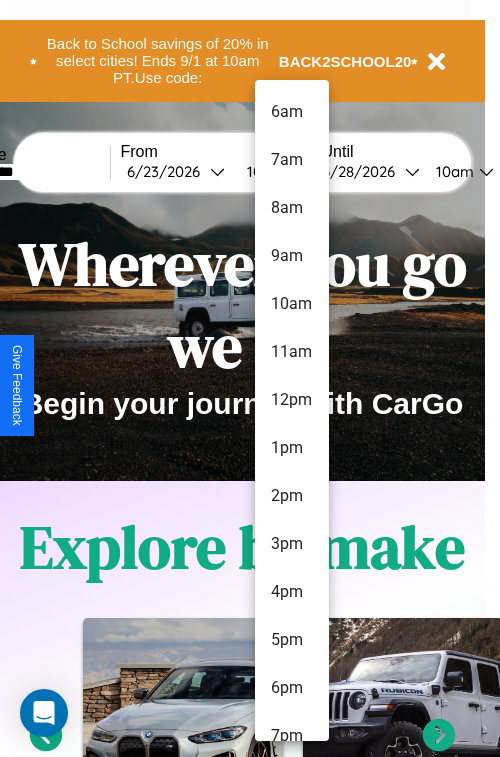 click on "6am" at bounding box center (292, 112) 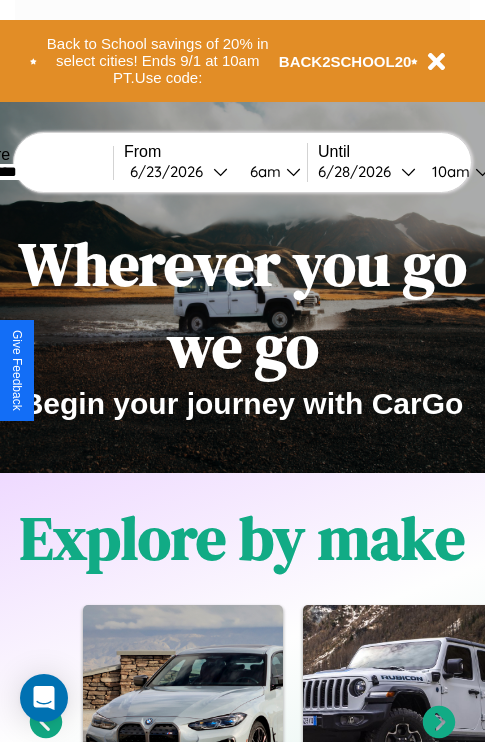 scroll, scrollTop: 0, scrollLeft: 73, axis: horizontal 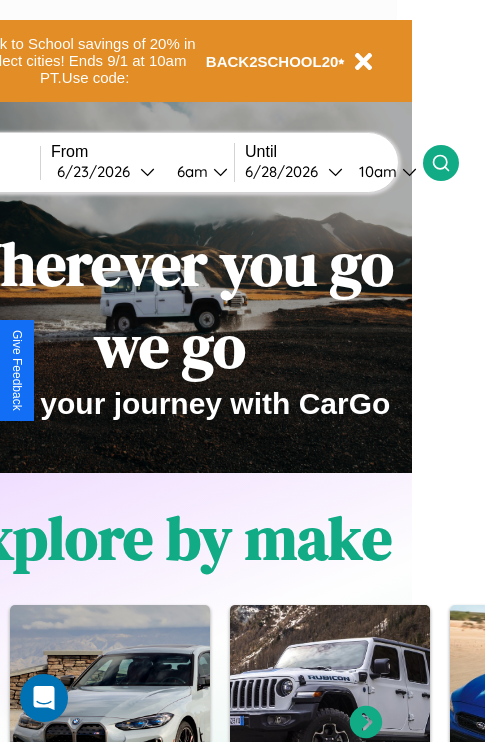 click 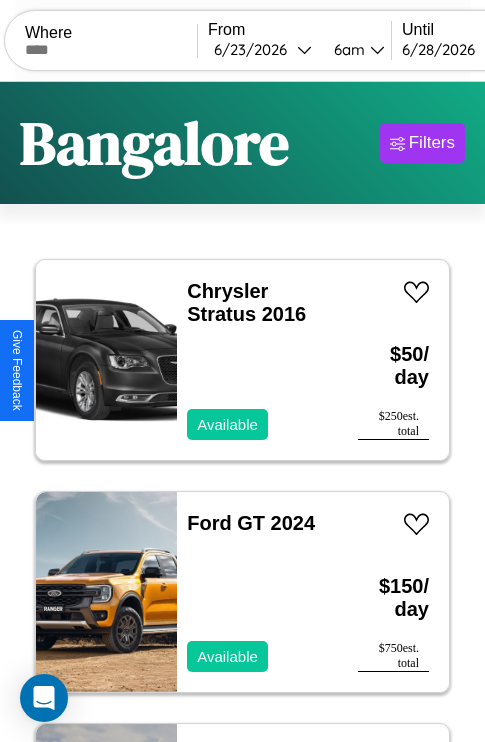 scroll, scrollTop: 95, scrollLeft: 0, axis: vertical 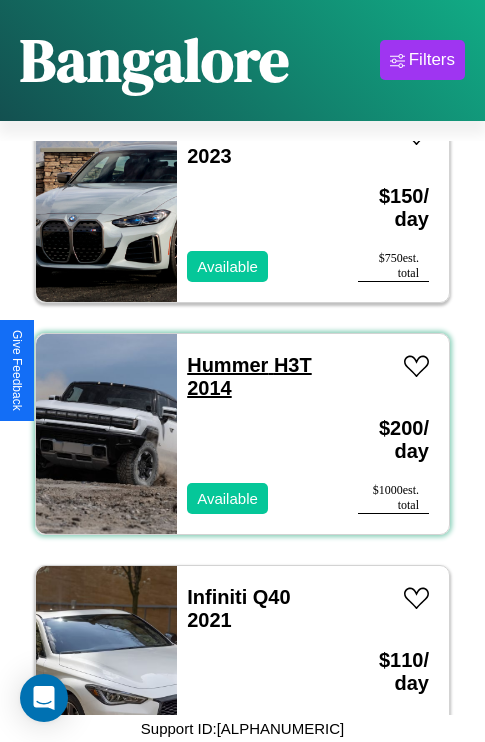 click on "Hummer H3T 2014" at bounding box center [249, 376] 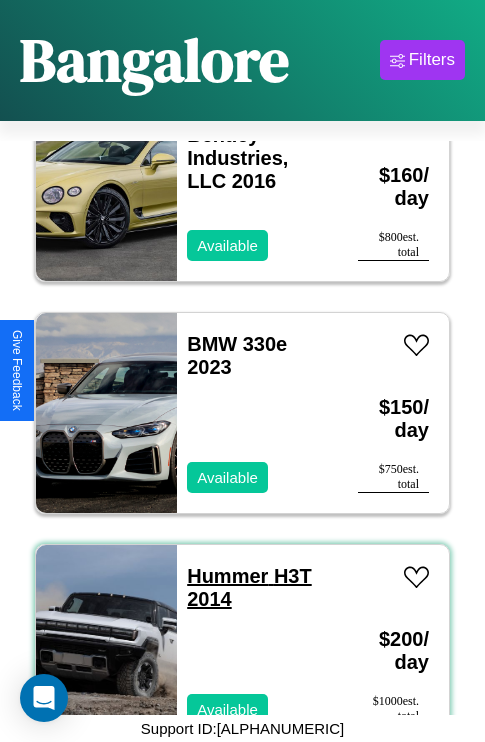 scroll, scrollTop: 4715, scrollLeft: 0, axis: vertical 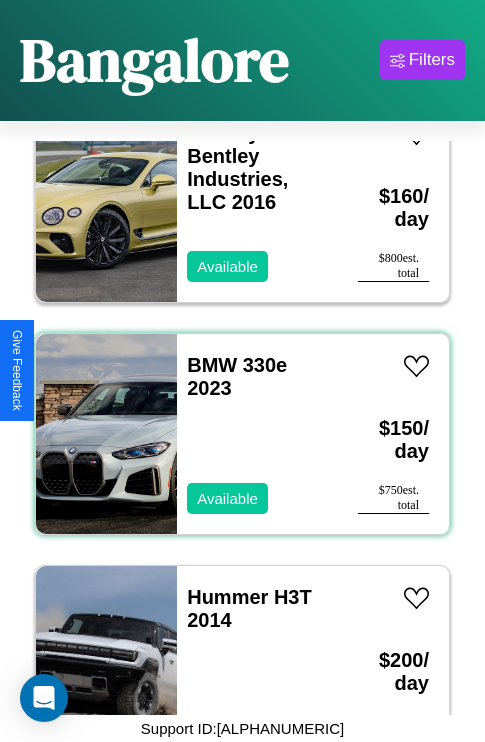 click on "BMW 330e 2023 Available" at bounding box center (257, 434) 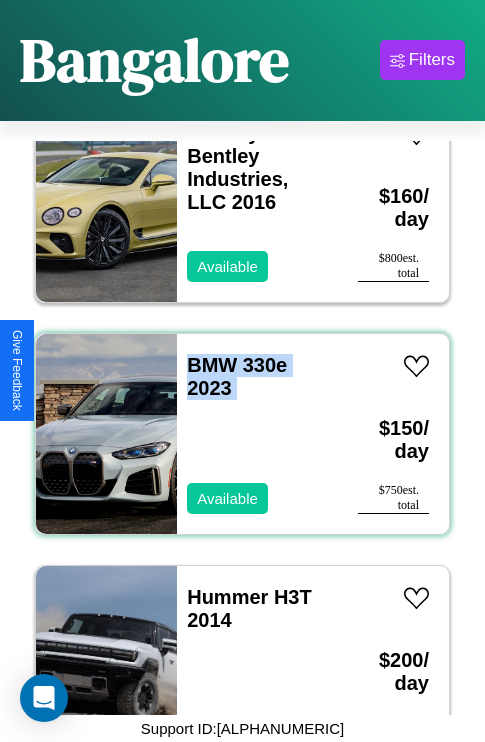 click on "BMW 330e 2023 Available" at bounding box center [257, 434] 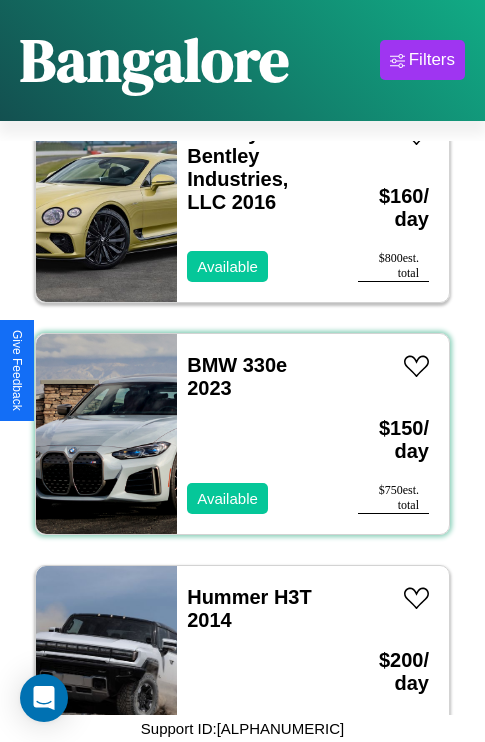 click on "BMW 330e 2023 Available" at bounding box center [257, 434] 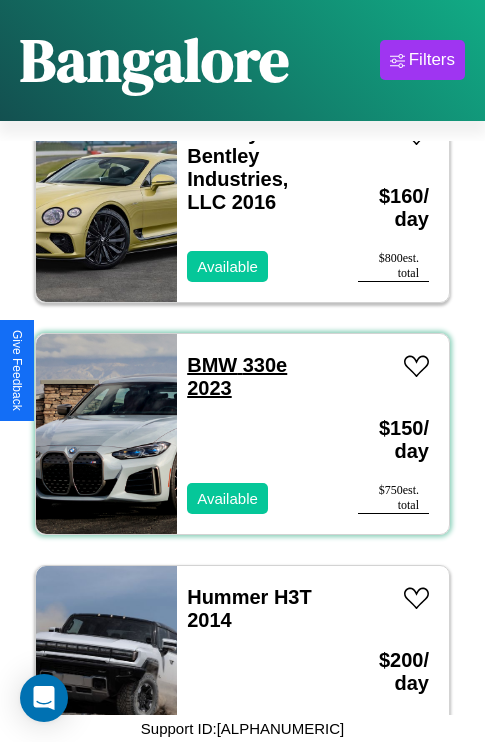 click on "BMW 330e 2023" at bounding box center [237, 376] 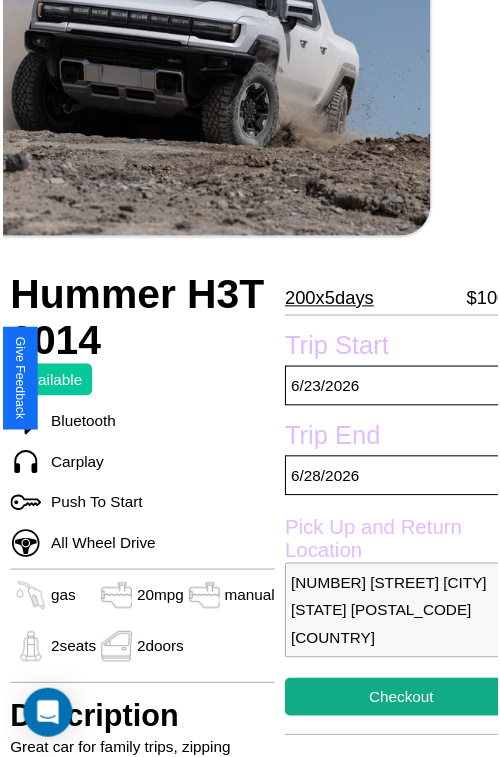 scroll, scrollTop: 220, scrollLeft: 68, axis: both 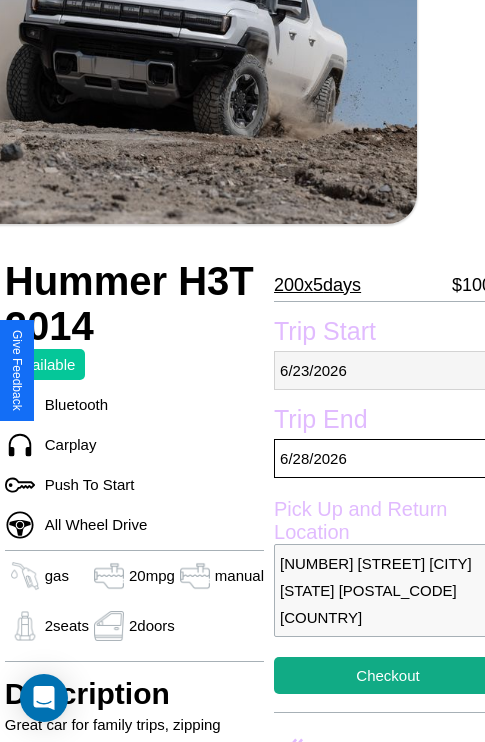click on "6 / 23 / 2026" at bounding box center [388, 370] 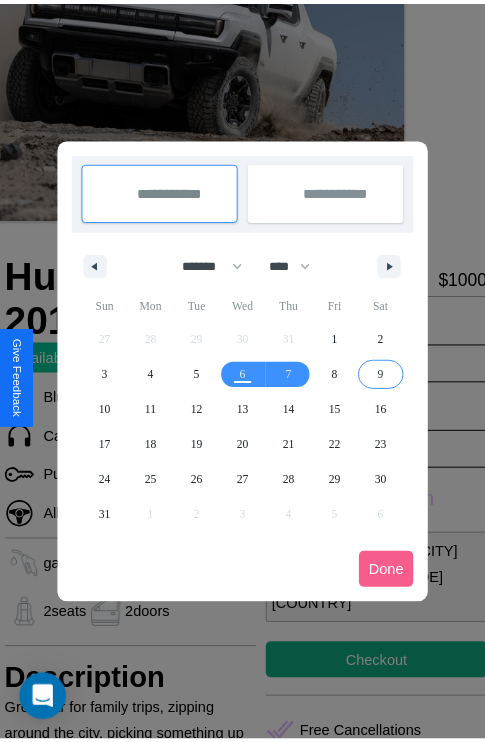 scroll, scrollTop: 0, scrollLeft: 68, axis: horizontal 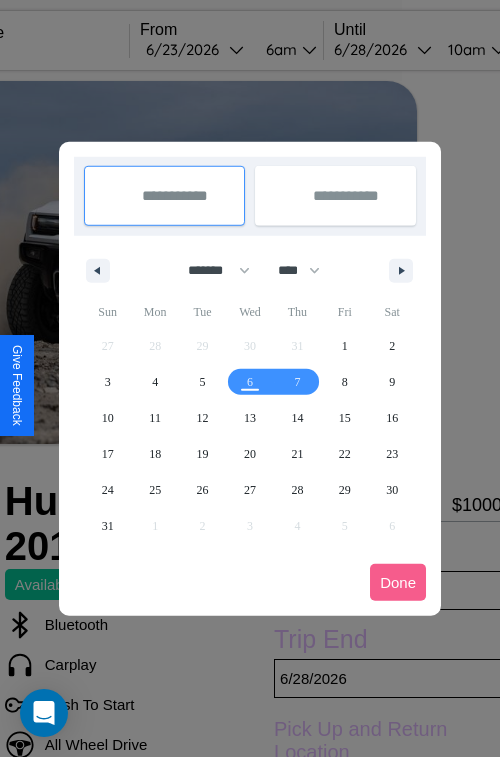 click at bounding box center (250, 378) 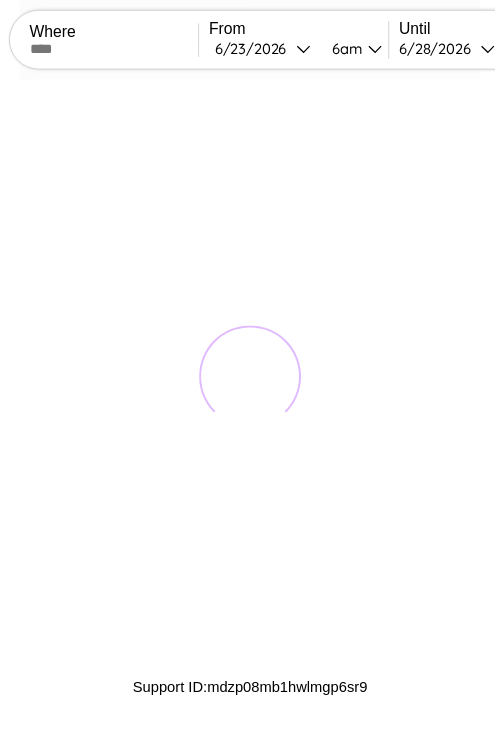 scroll, scrollTop: 0, scrollLeft: 0, axis: both 